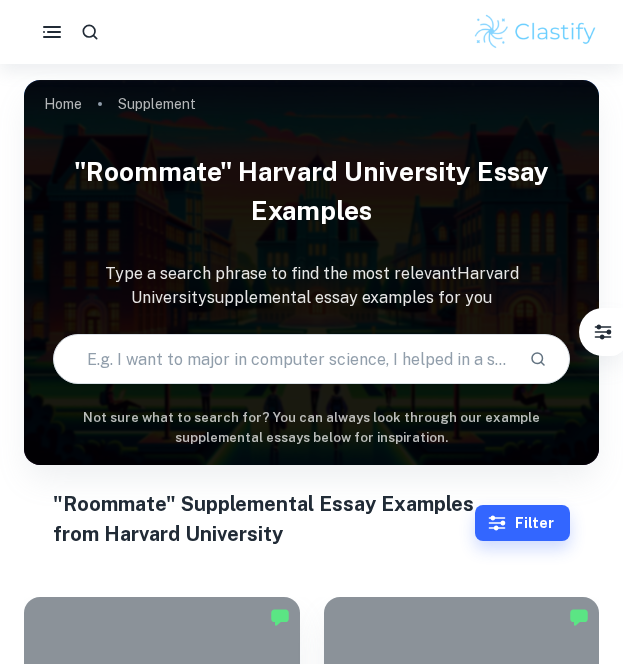 scroll, scrollTop: 826, scrollLeft: 0, axis: vertical 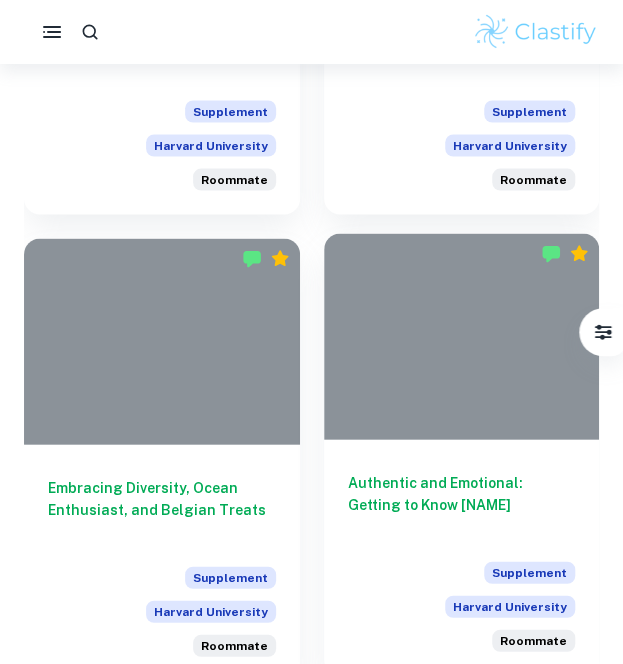 click on "Authentic and Emotional: Getting to Know [NAME]" at bounding box center (462, 504) 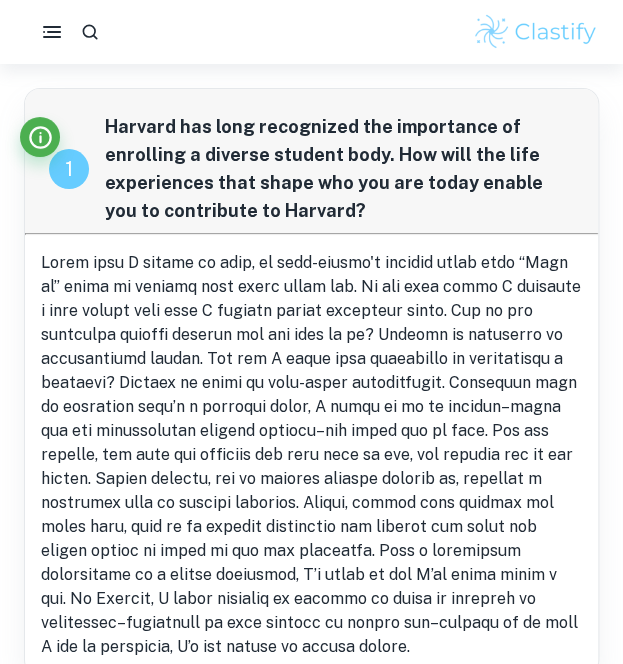 scroll, scrollTop: 1282, scrollLeft: 0, axis: vertical 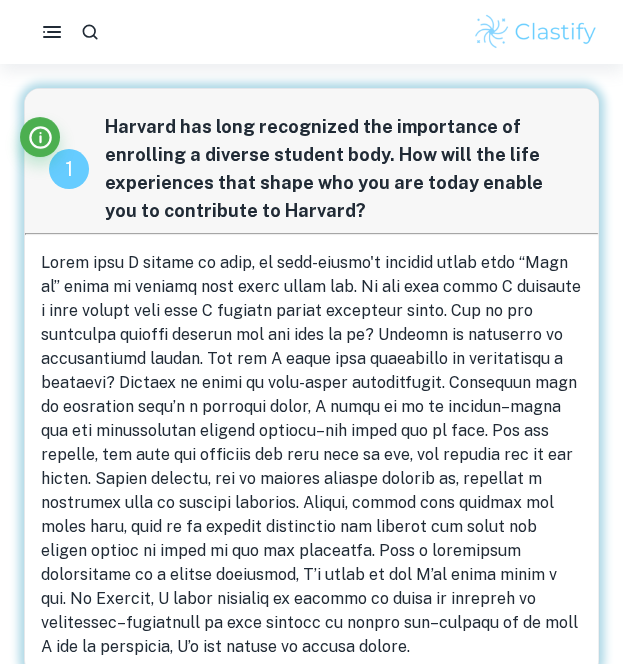 click at bounding box center [311, 455] 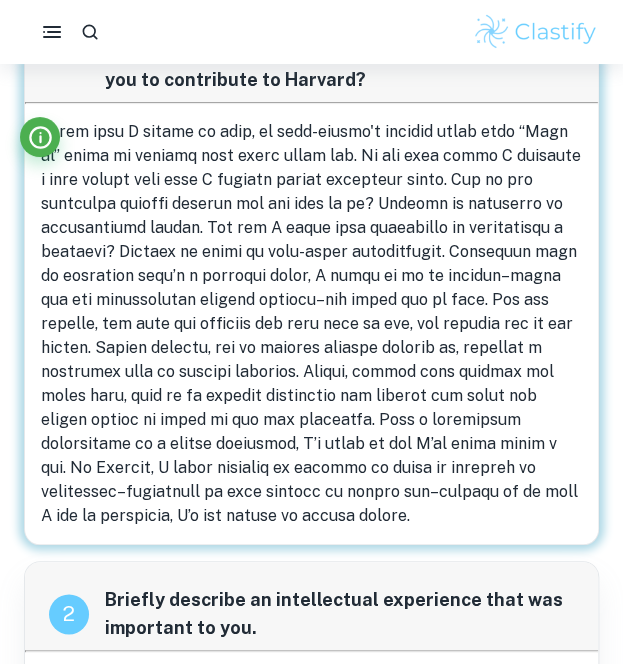 scroll, scrollTop: 0, scrollLeft: 0, axis: both 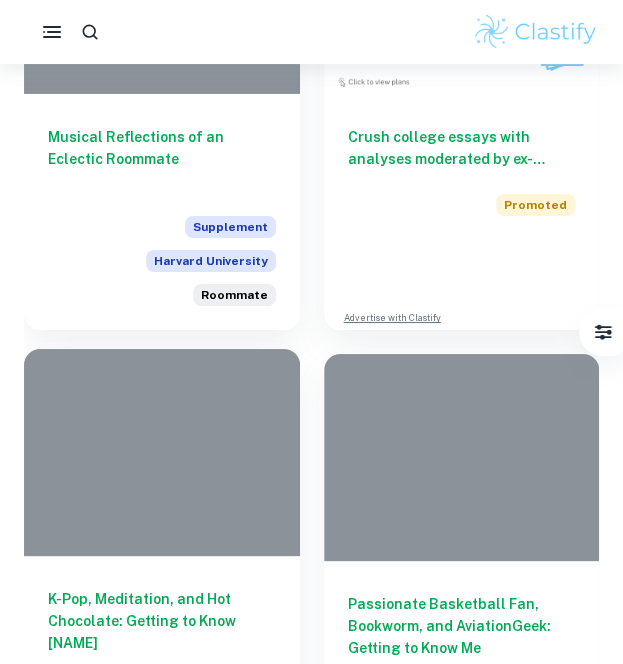 click on "K-Pop, Meditation, and Hot Chocolate: Getting to Know [NAME] Supplement Harvard University Roommate" at bounding box center [162, 674] 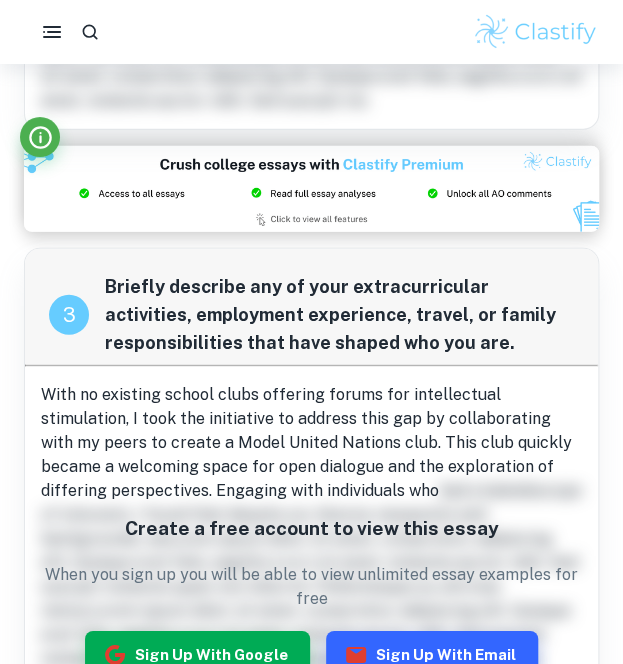 scroll, scrollTop: 1191, scrollLeft: 0, axis: vertical 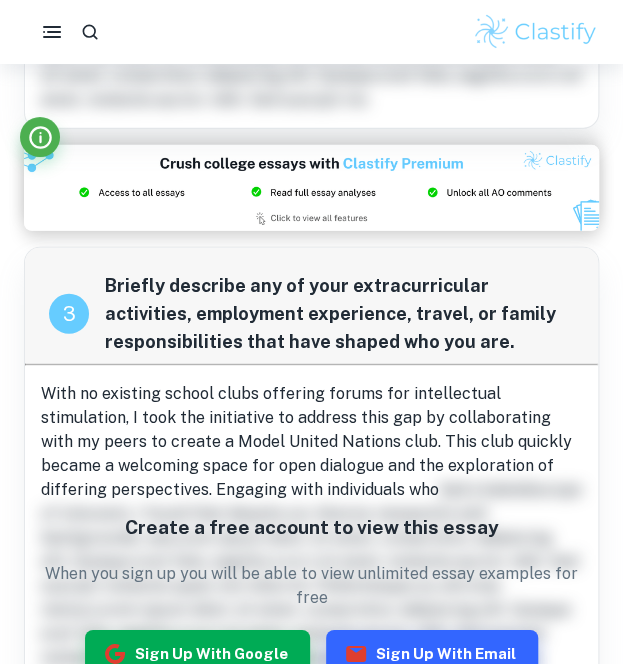 click on "With no existing school clubs offering forums for intellectual stimulation, I took the initiative to address this gap by collaborating with my peers to create a Model United Nations club. This club quickly became a welcoming space for open dialogue and the exploration of differing perspectives. Engaging with individuals who" at bounding box center [306, 441] 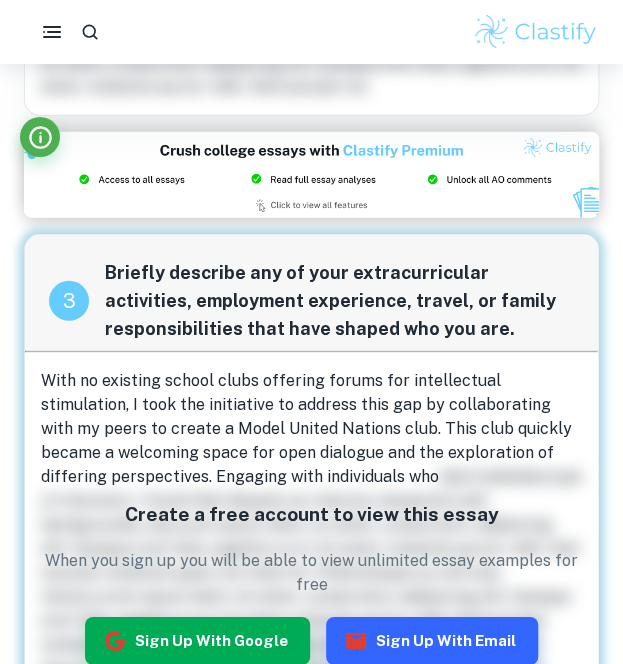 click on "With no existing school clubs offering forums for intellectual stimulation, I took the initiative to address this gap by collaborating with my peers to create a Model United Nations club. This club quickly became a welcoming space for open dialogue and the exploration of differing perspectives. Engaging with individuals who" at bounding box center [306, 428] 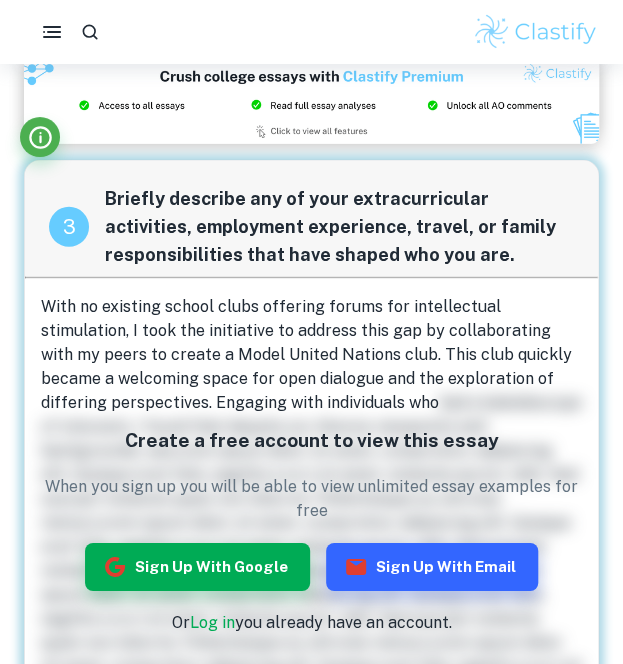 scroll, scrollTop: 1280, scrollLeft: 0, axis: vertical 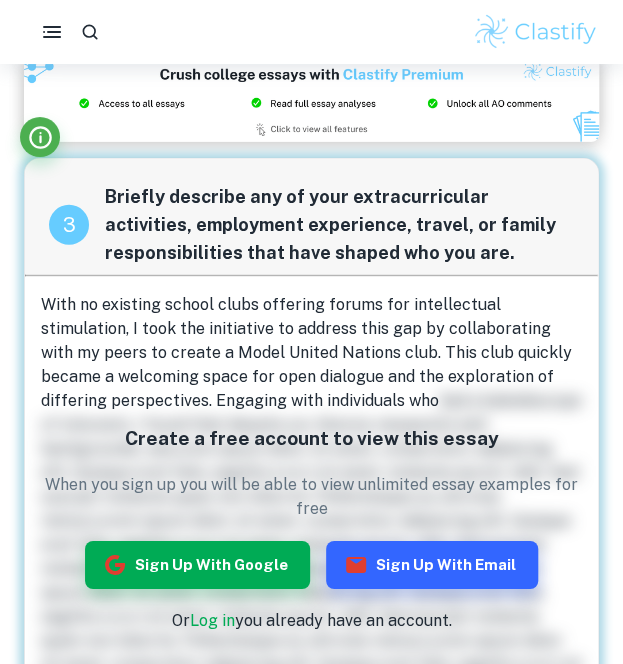 click on "1 Harvard has long recognized the importance of enrolling a diverse student body. How will the life experiences that shape who you are today enable you to contribute to Harvard? 2 Briefly describe an intellectual experience that was important to you. Make-shift tents. Overcrowding. Migrant families with no clean clothes or running water. Having learned about the humanitarian crisis at the southern border through New York Times articles and photographs, I enrolled in an immigration course that took me to the Big Apple. How have the cultures of New York City’s immigration communities impacted life here? How have the past, present, and future impacted them and us? Considering t Create a free account to view this essay When you sign up you will be able to view unlimited essay examples for free Sign up with Google Sign up with Email Or  Log in  you already have an account.   3 Create a free account to view this essay When you sign up you will be able to view unlimited essay examples for free Sign up with Google" at bounding box center (311, 335) 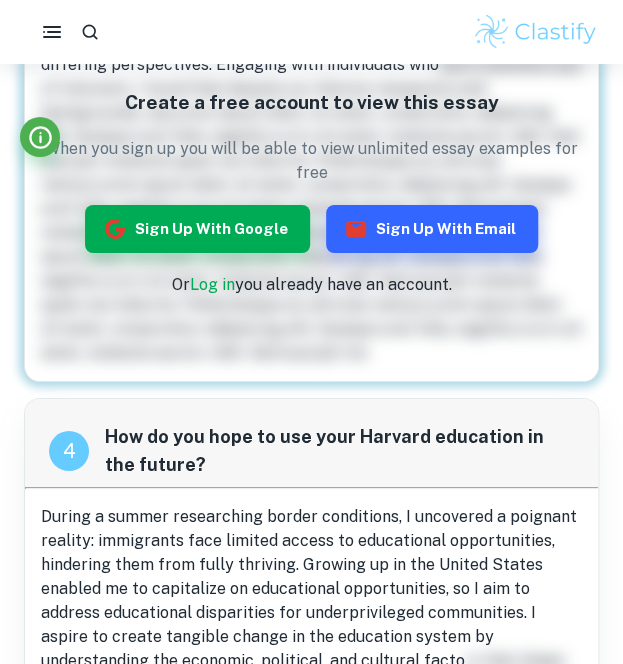 scroll, scrollTop: 1640, scrollLeft: 0, axis: vertical 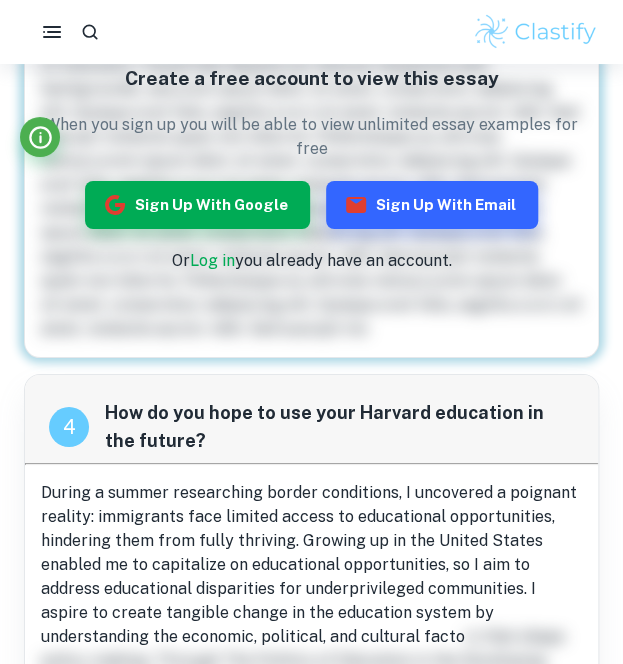 click on "1 Harvard has long recognized the importance of enrolling a diverse student body. How will the life experiences that shape who you are today enable you to contribute to Harvard? 2 Briefly describe an intellectual experience that was important to you. Make-shift tents. Overcrowding. Migrant families with no clean clothes or running water. Having learned about the humanitarian crisis at the southern border through New York Times articles and photographs, I enrolled in an immigration course that took me to the Big Apple. How have the cultures of New York City’s immigration communities impacted life here? How have the past, present, and future impacted them and us? Considering t Create a free account to view this essay When you sign up you will be able to view unlimited essay examples for free Sign up with Google Sign up with Email Or  Log in  you already have an account.   3 Create a free account to view this essay When you sign up you will be able to view unlimited essay examples for free Sign up with Google" at bounding box center (311, -25) 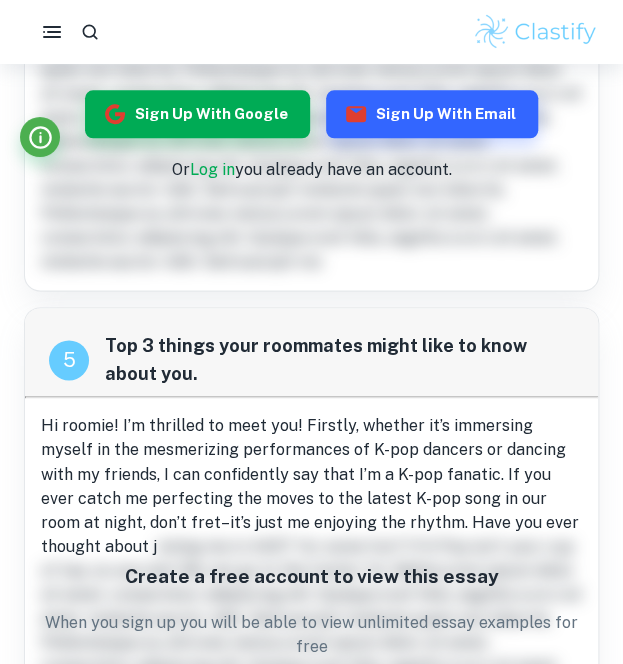 scroll, scrollTop: 2375, scrollLeft: 0, axis: vertical 